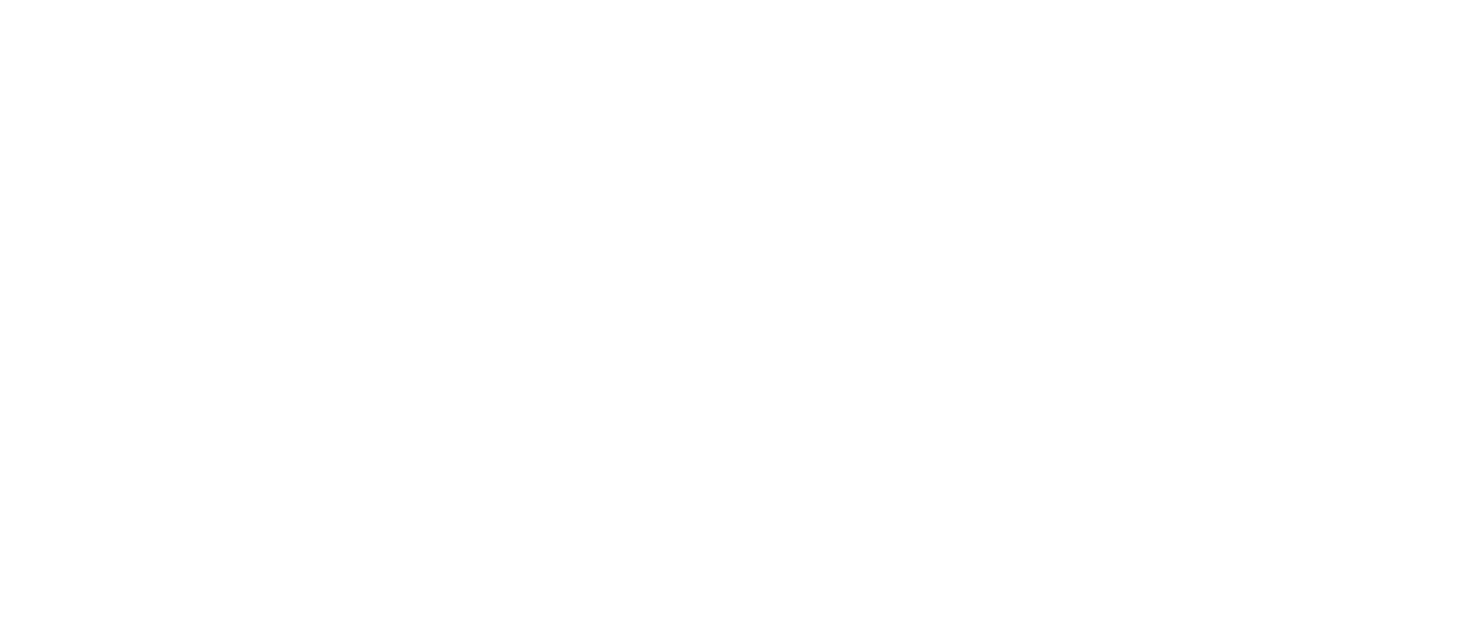scroll, scrollTop: 0, scrollLeft: 0, axis: both 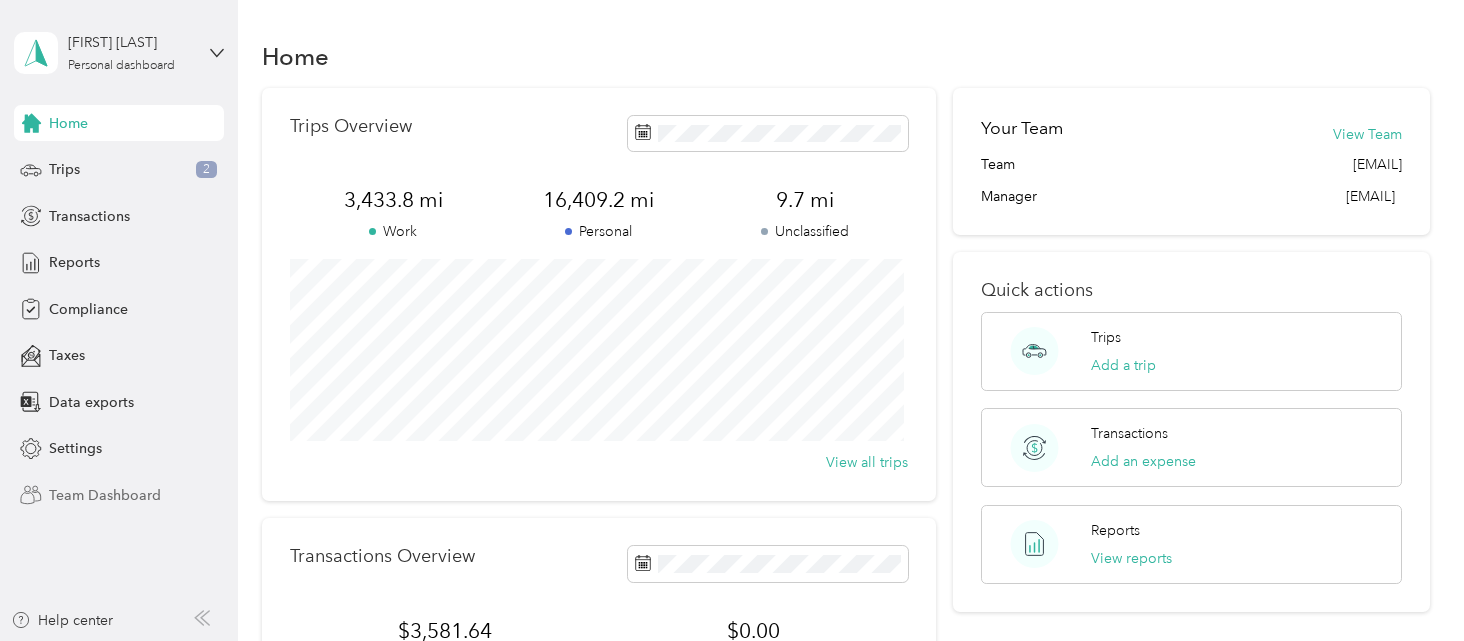 click on "Team Dashboard" at bounding box center (105, 495) 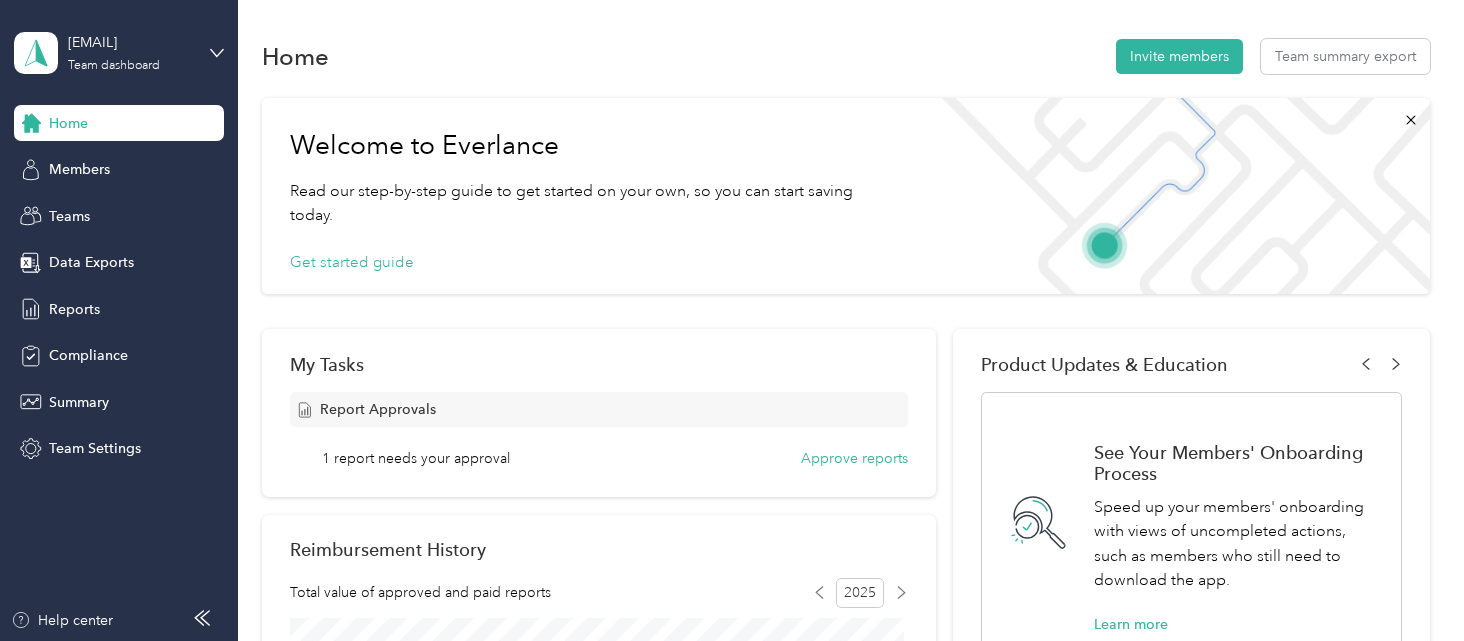 scroll, scrollTop: 100, scrollLeft: 0, axis: vertical 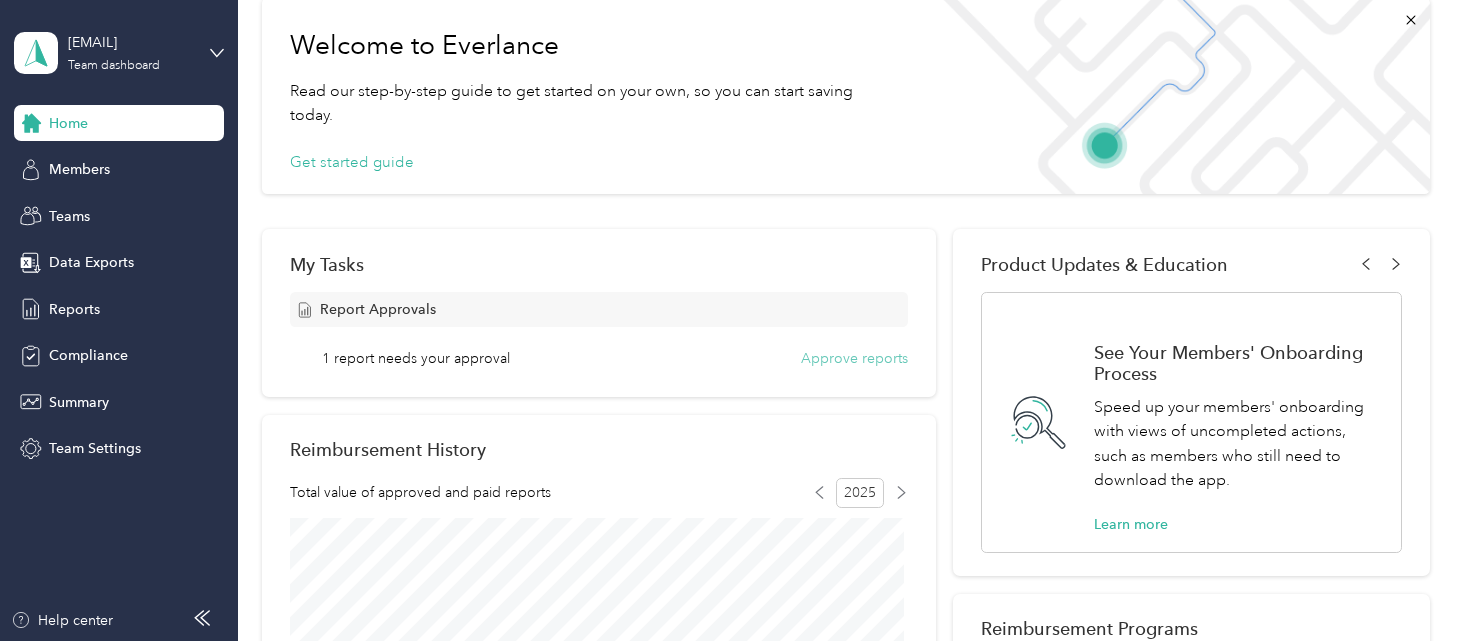 click on "Approve reports" at bounding box center (854, 358) 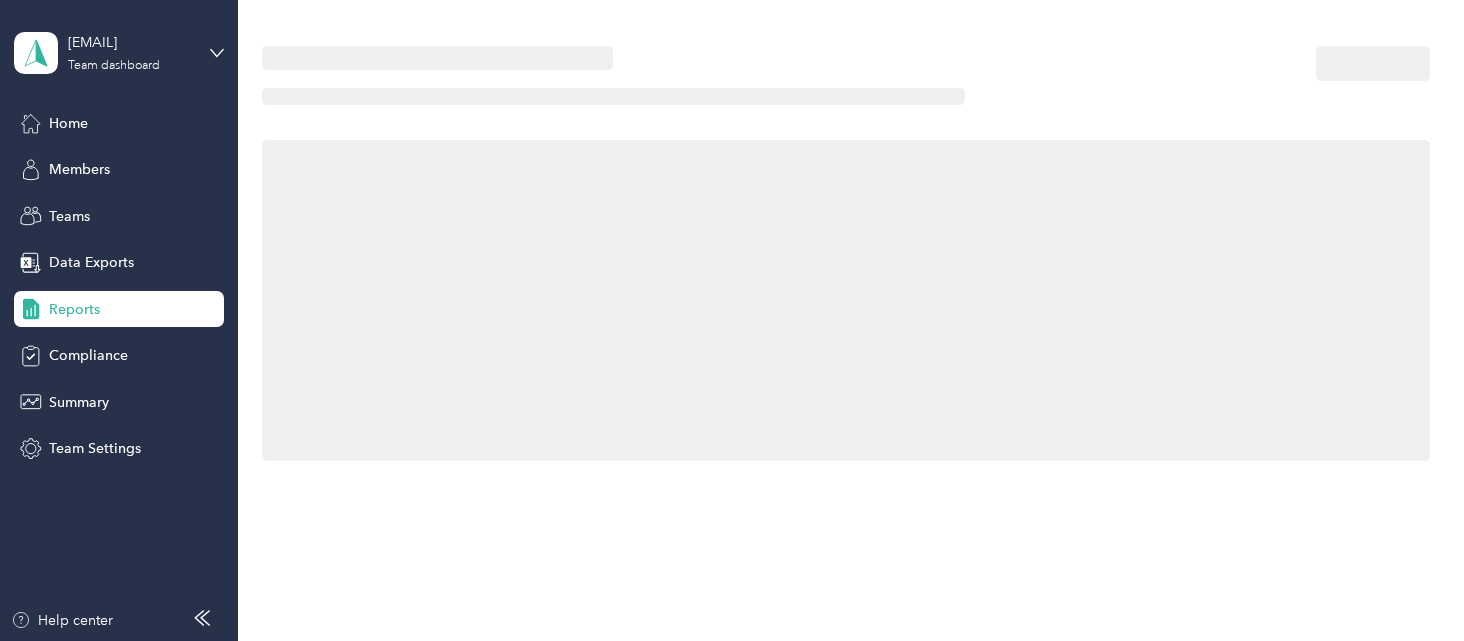 scroll, scrollTop: 0, scrollLeft: 0, axis: both 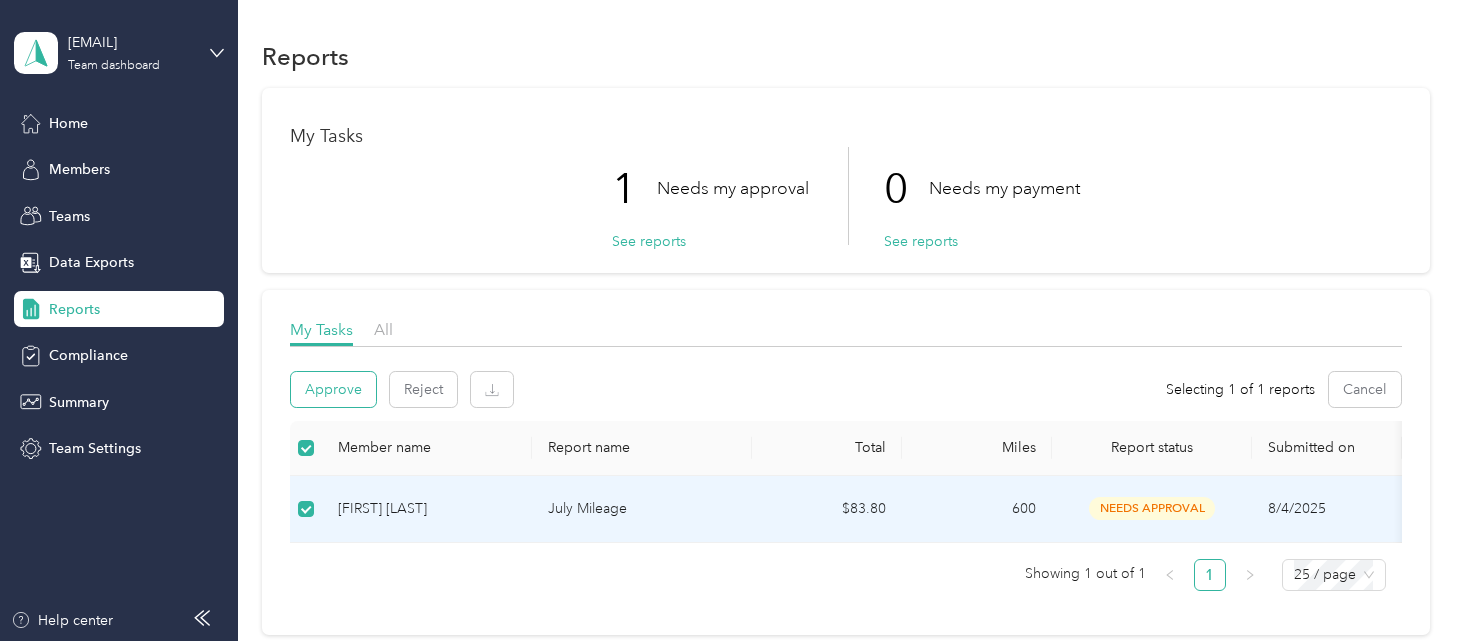 click on "Approve" at bounding box center (333, 389) 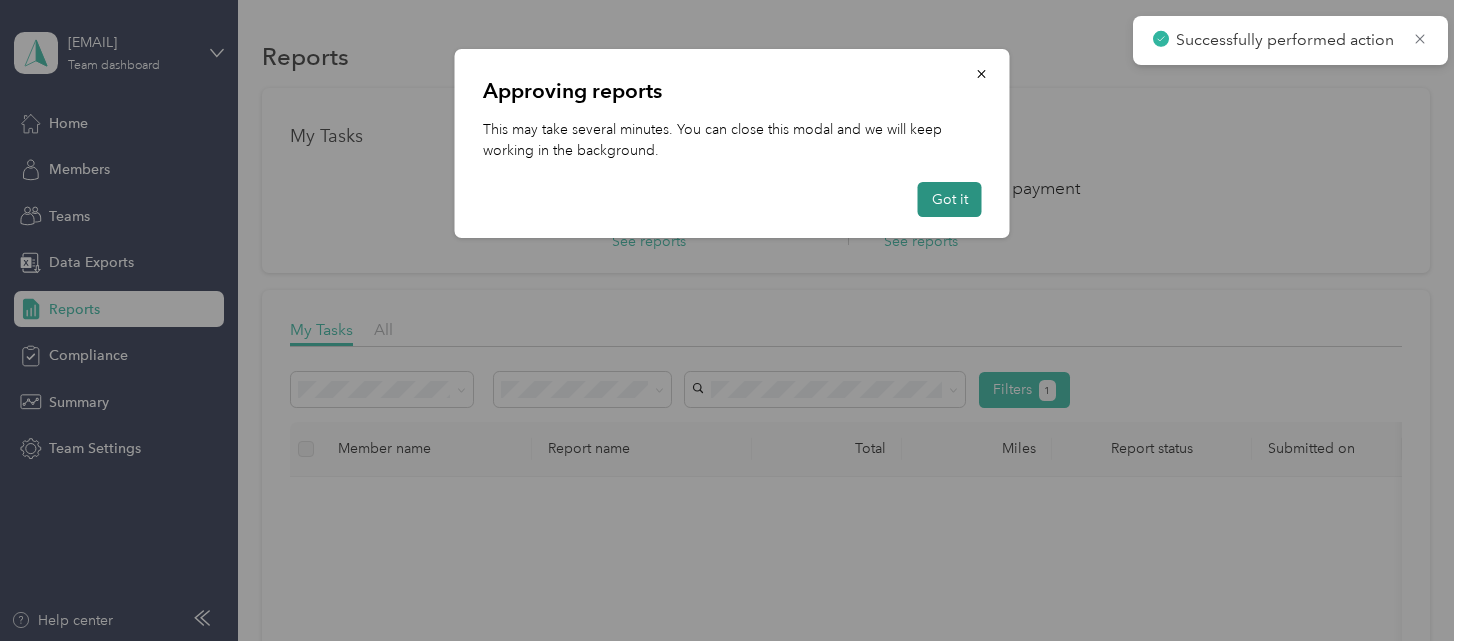 click on "Got it" at bounding box center (950, 199) 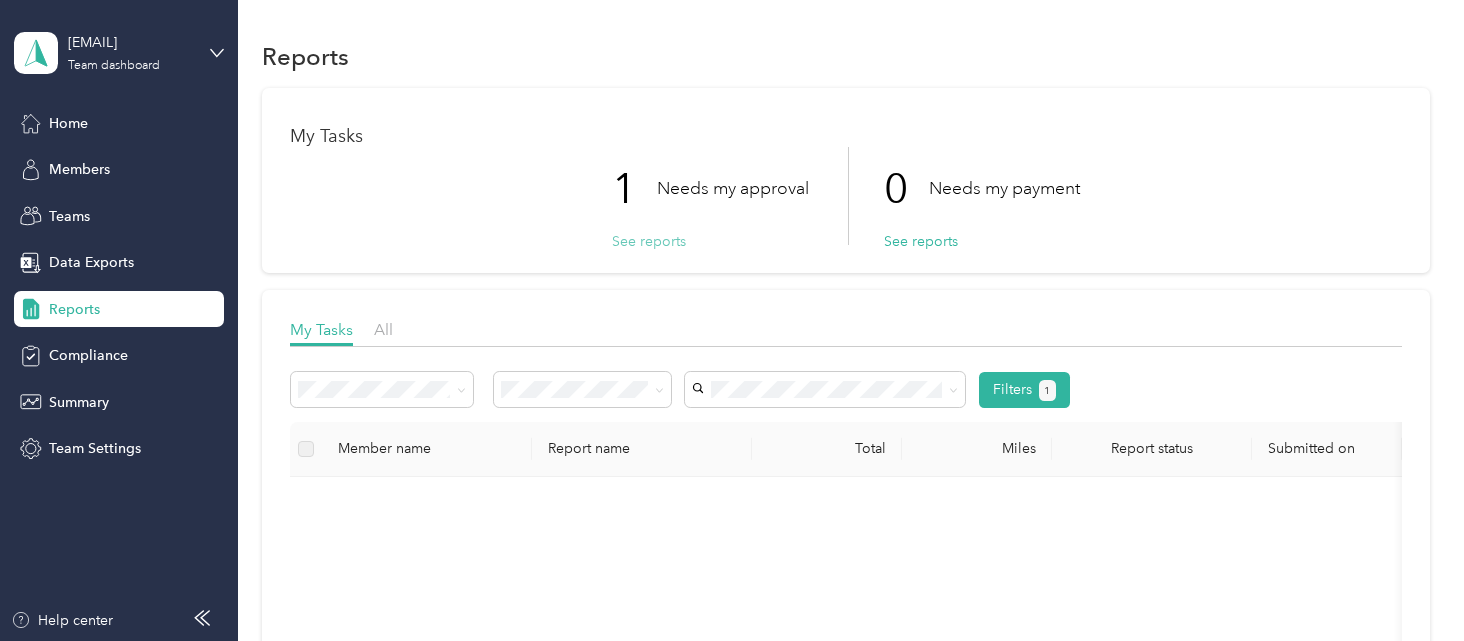 click on "See reports" at bounding box center (649, 241) 